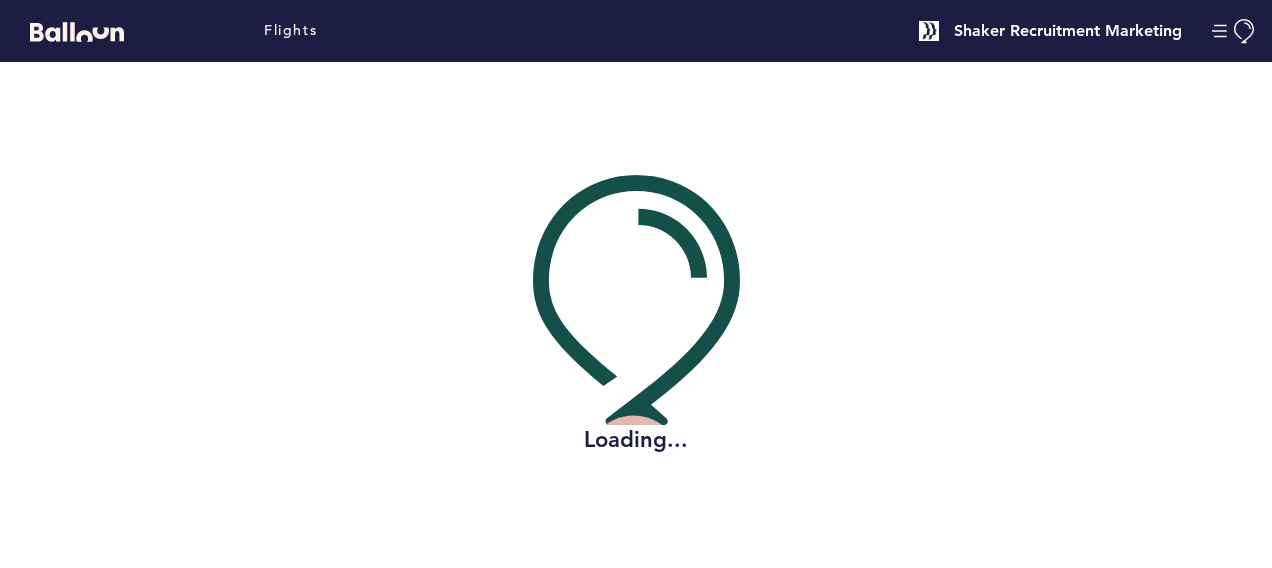 scroll, scrollTop: 0, scrollLeft: 0, axis: both 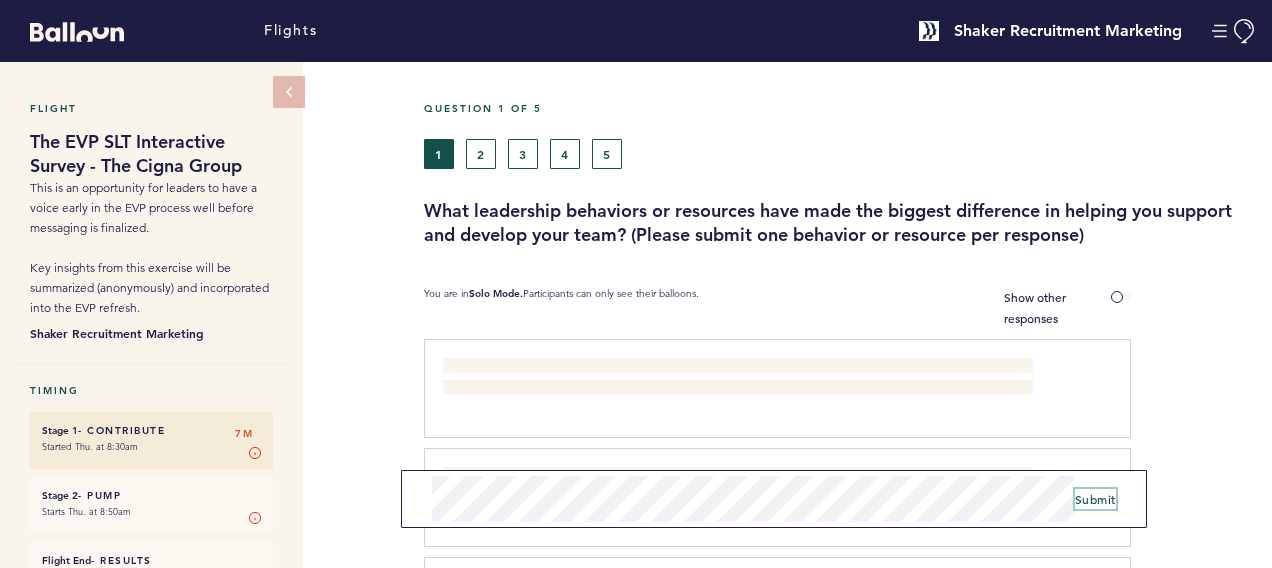 click on "Submit" at bounding box center [1095, 499] 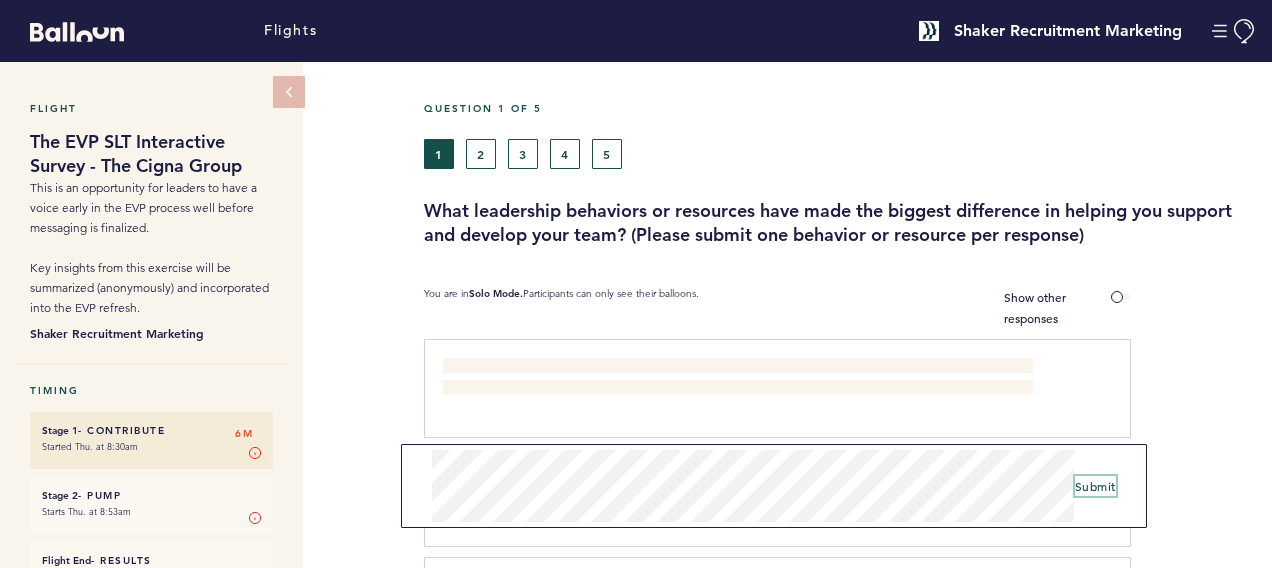 click on "Submit" at bounding box center (1095, 486) 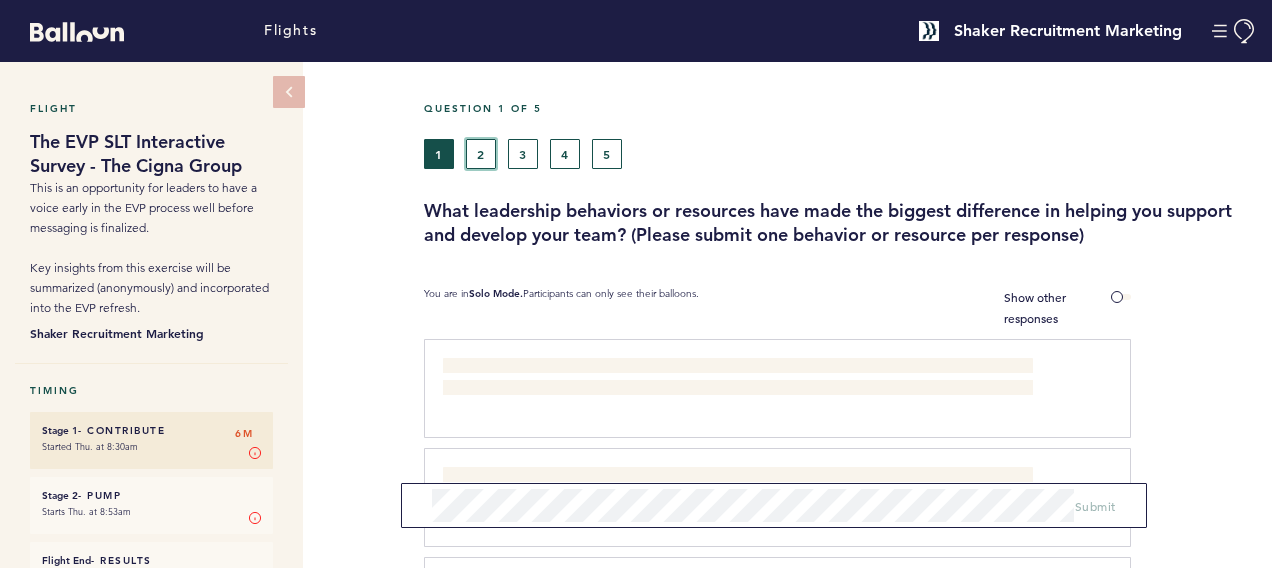 click on "2" at bounding box center (481, 154) 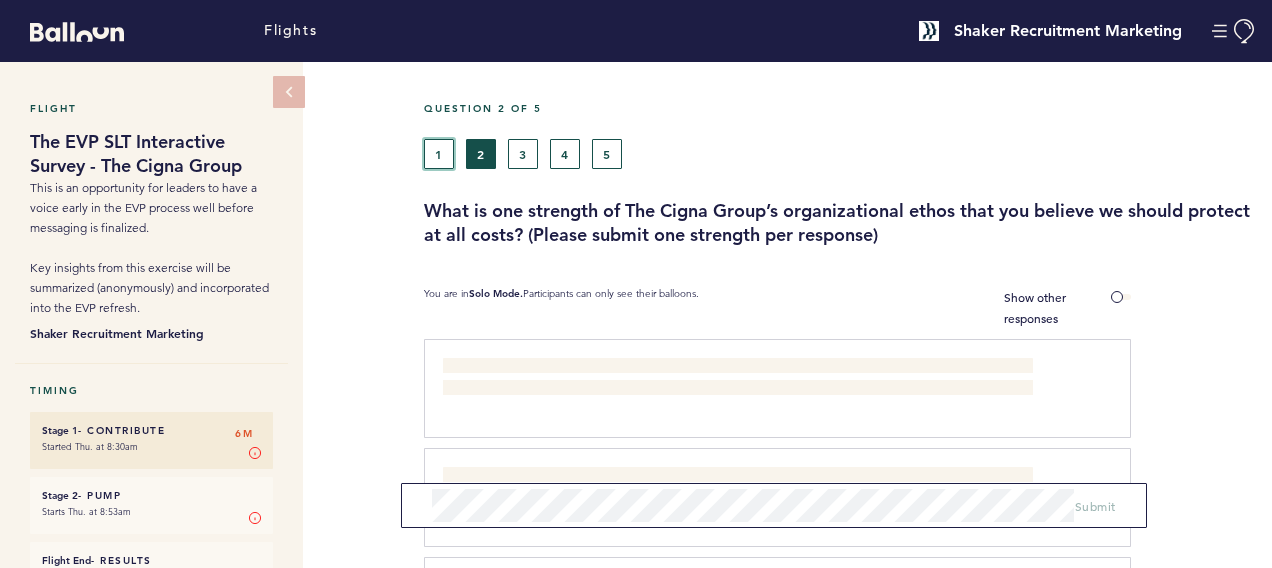 click on "1" at bounding box center (439, 154) 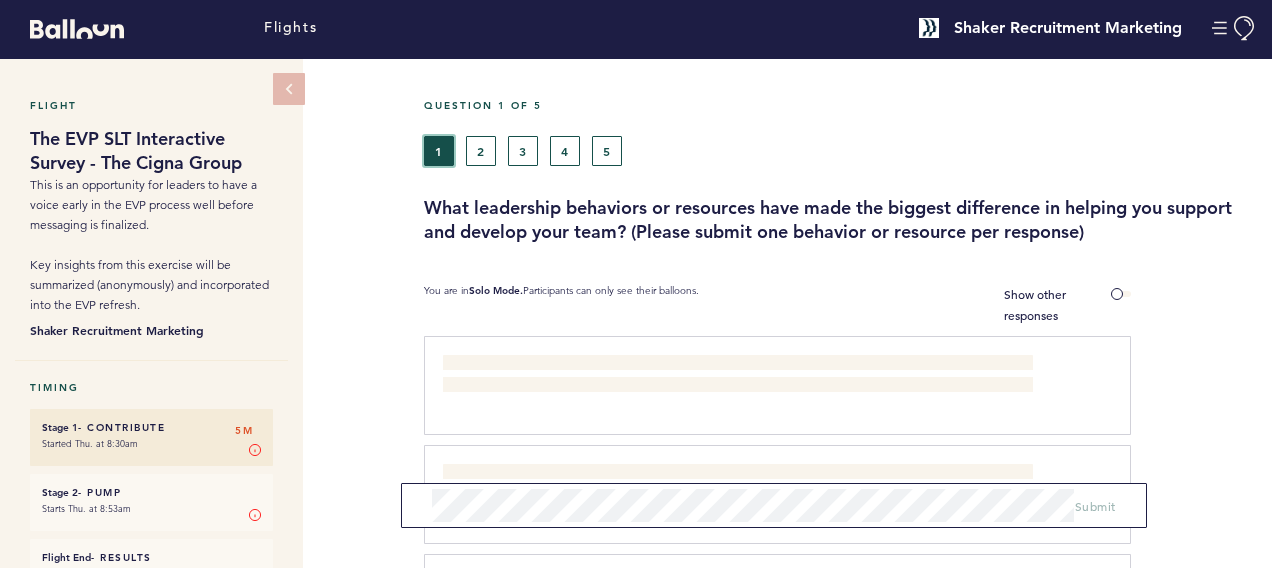scroll, scrollTop: 0, scrollLeft: 0, axis: both 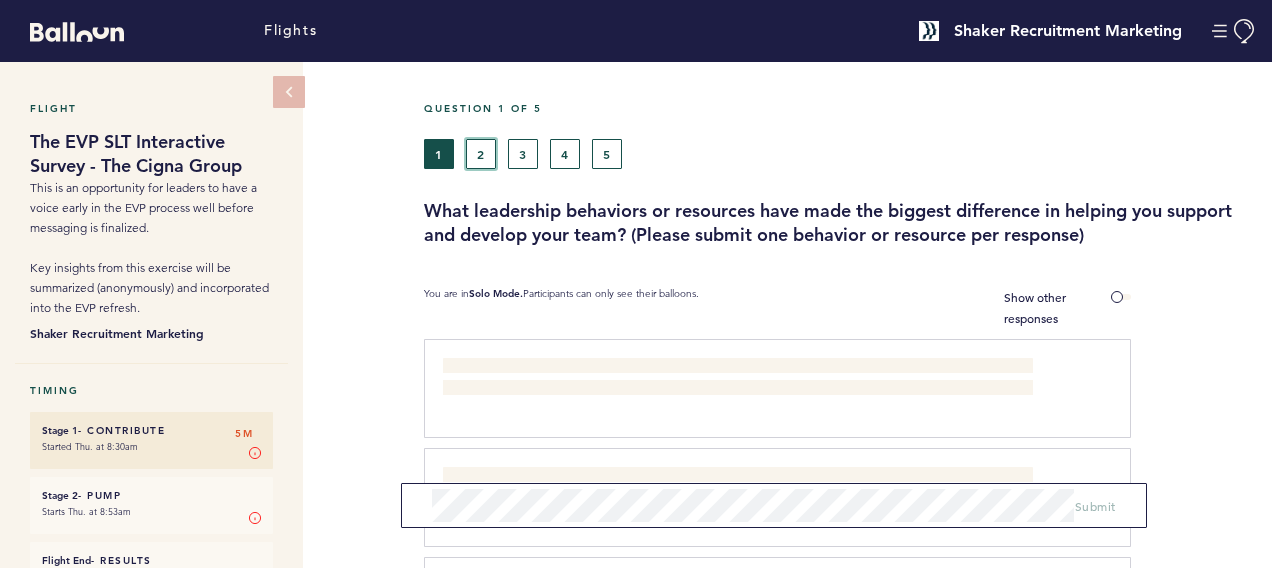 click on "2" at bounding box center [481, 154] 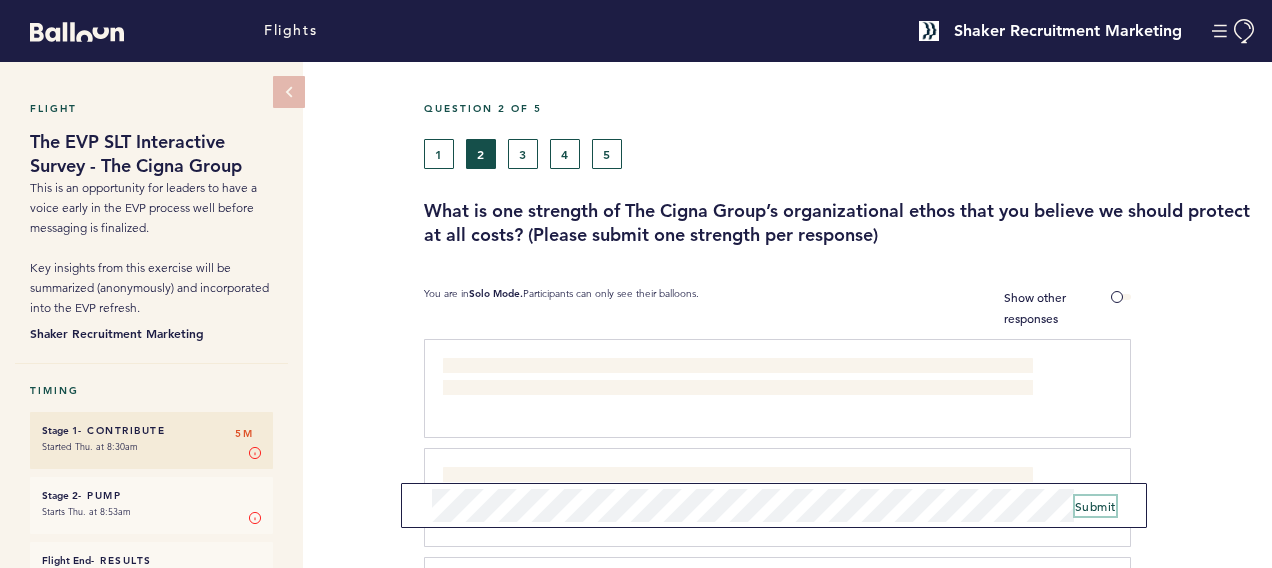 click on "Submit" at bounding box center [1095, 506] 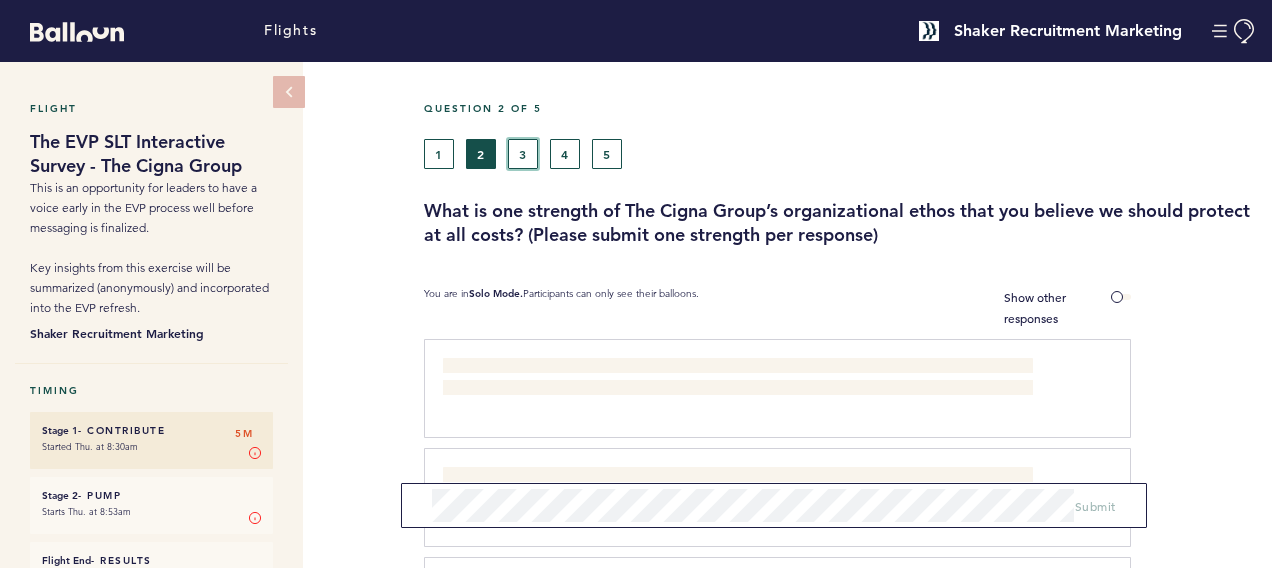 click on "3" at bounding box center (523, 154) 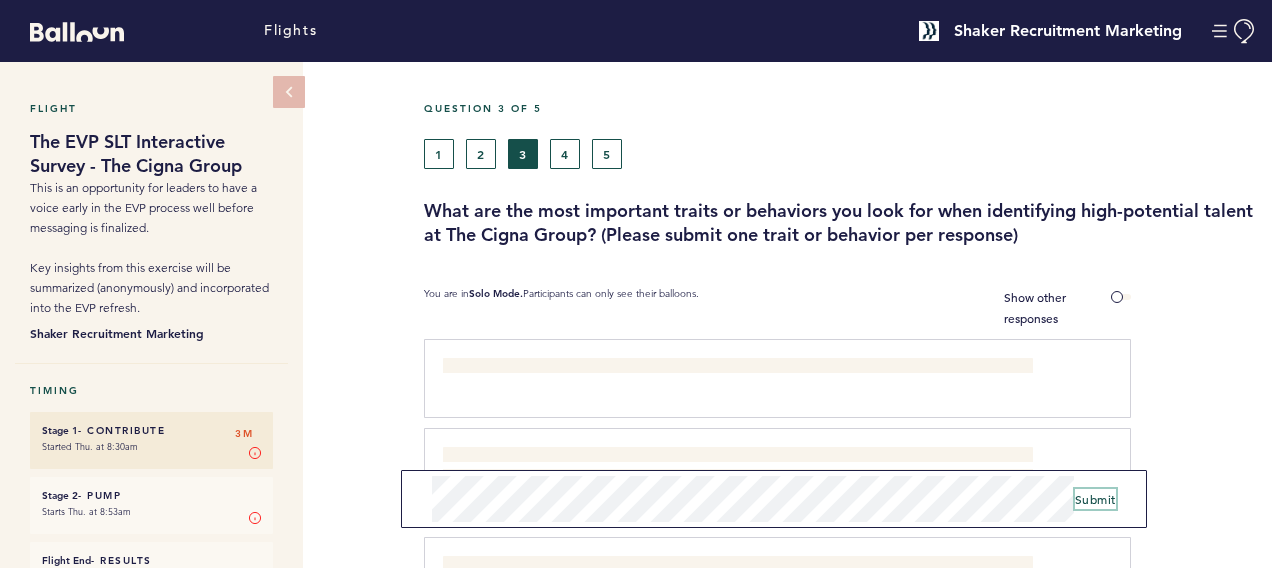 click on "Submit" at bounding box center [1095, 499] 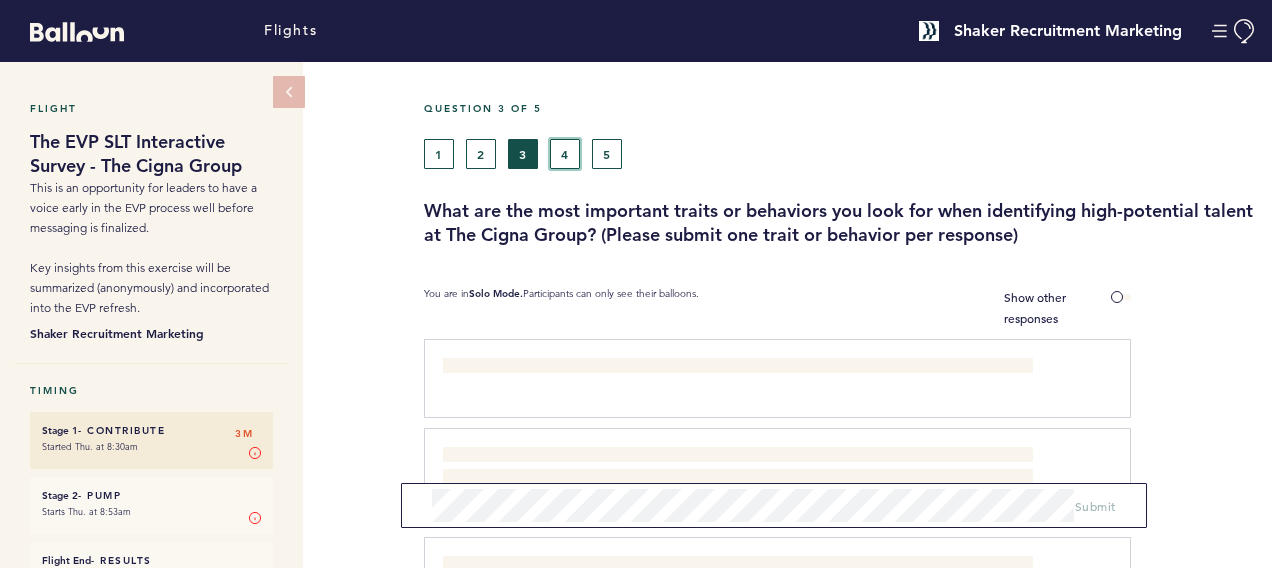 click on "4" at bounding box center (565, 154) 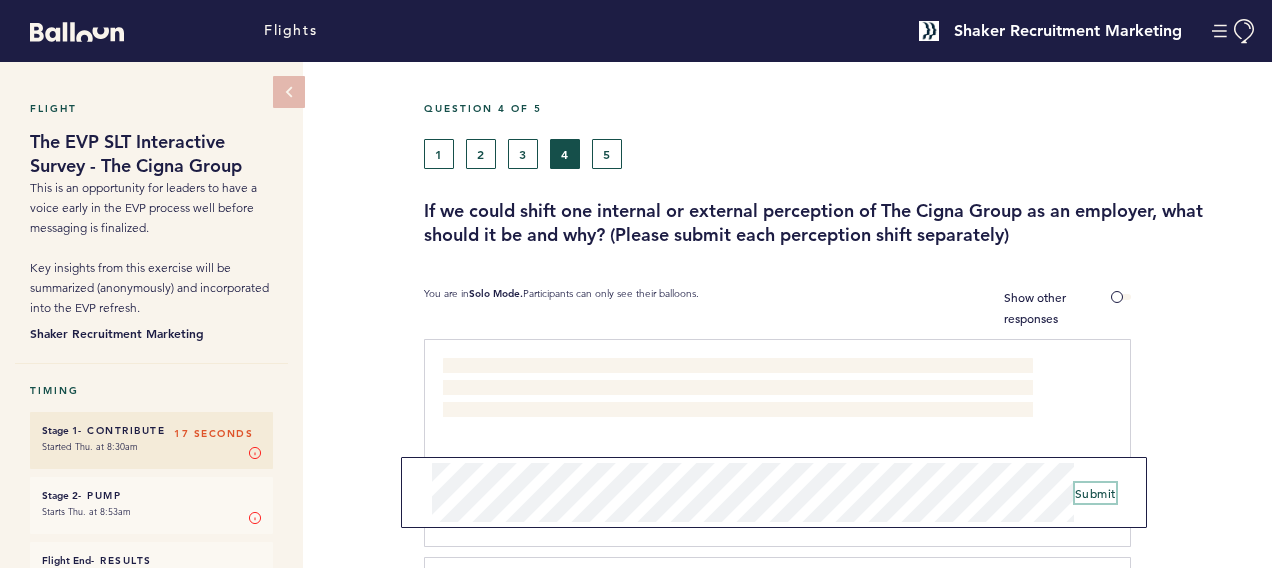 click on "Submit" at bounding box center (1095, 493) 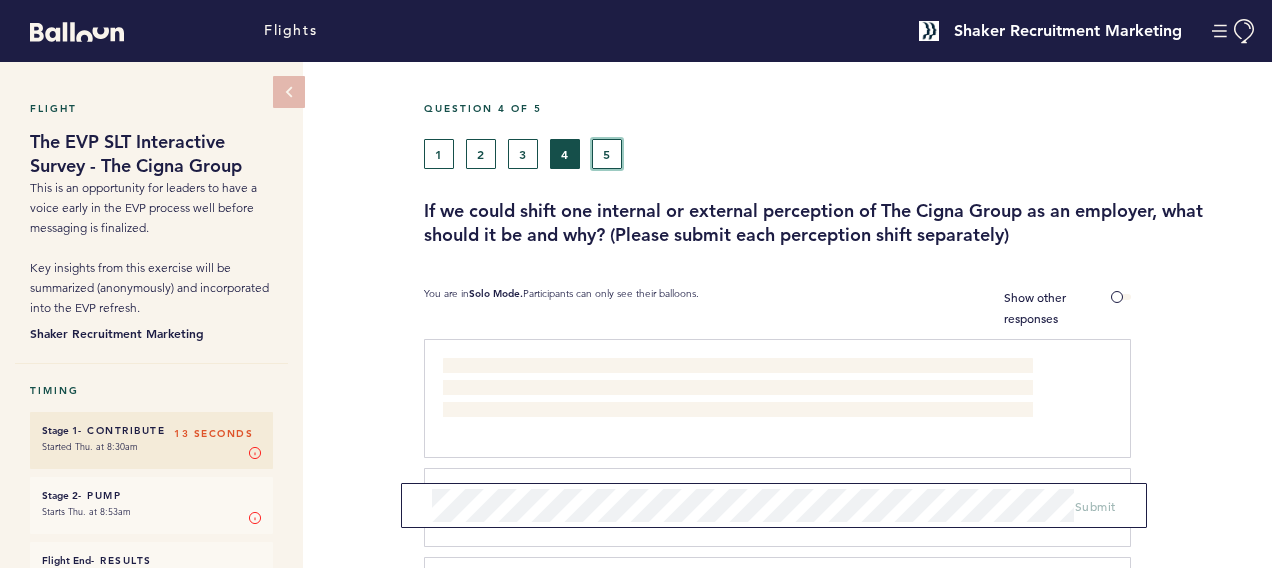 click on "5" at bounding box center [607, 154] 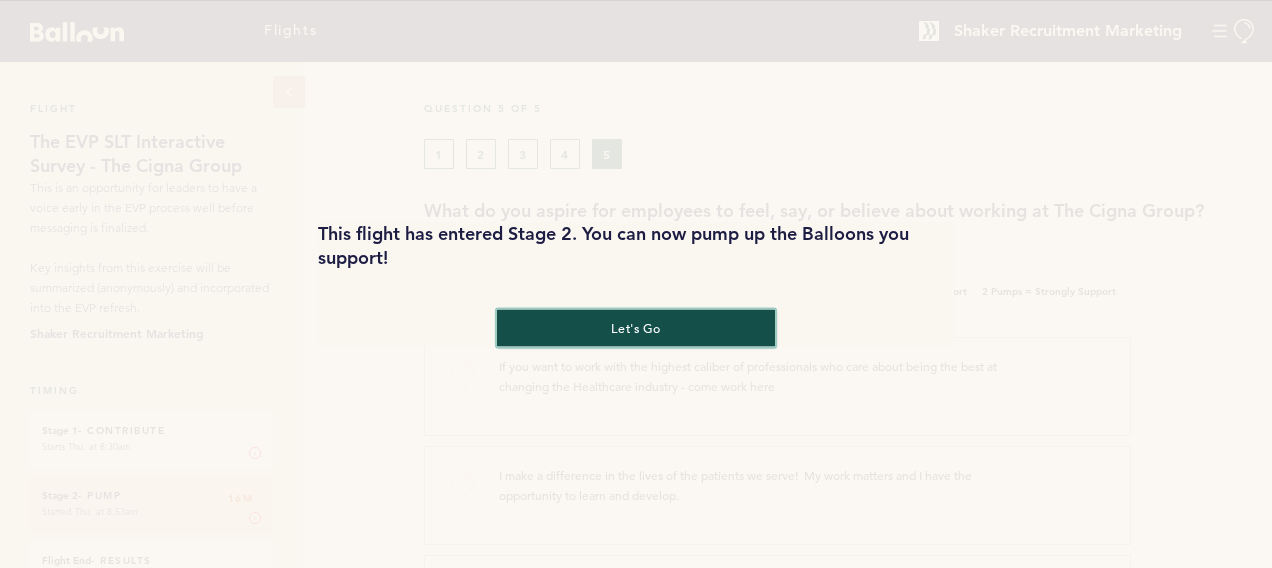 click on "let's go" at bounding box center [636, 327] 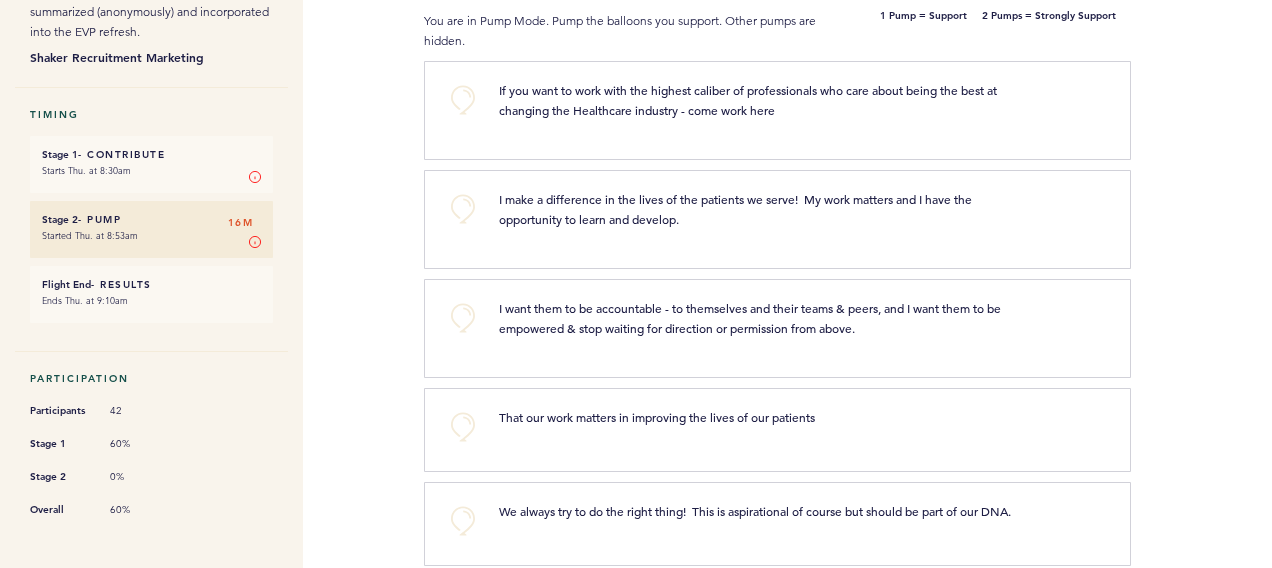scroll, scrollTop: 300, scrollLeft: 0, axis: vertical 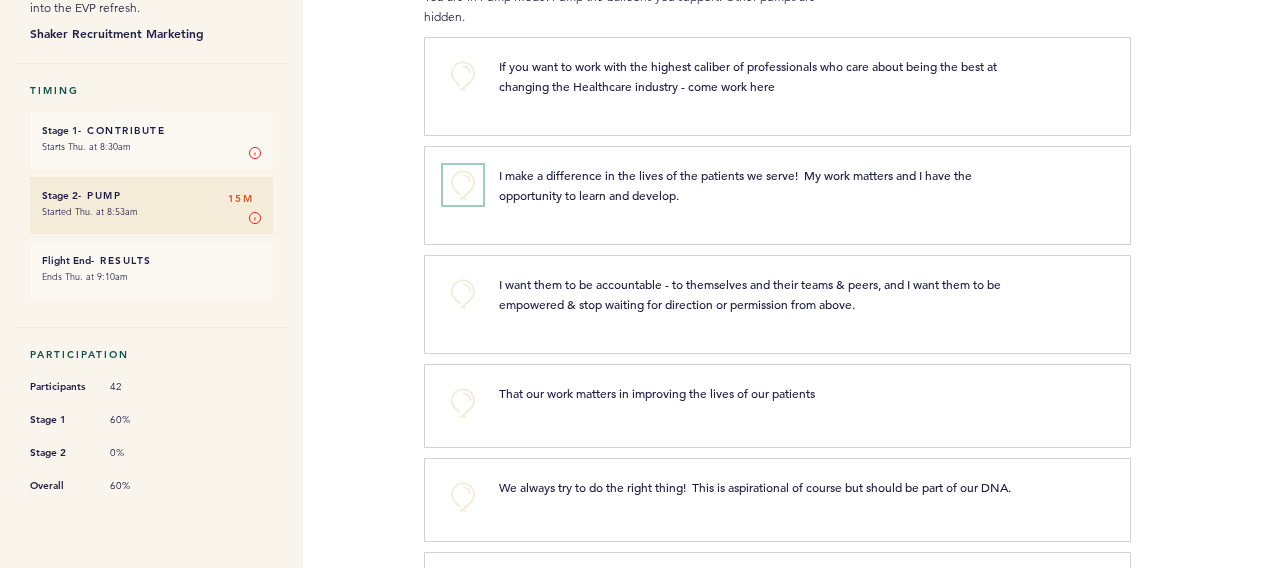 click on "+0" at bounding box center [463, 185] 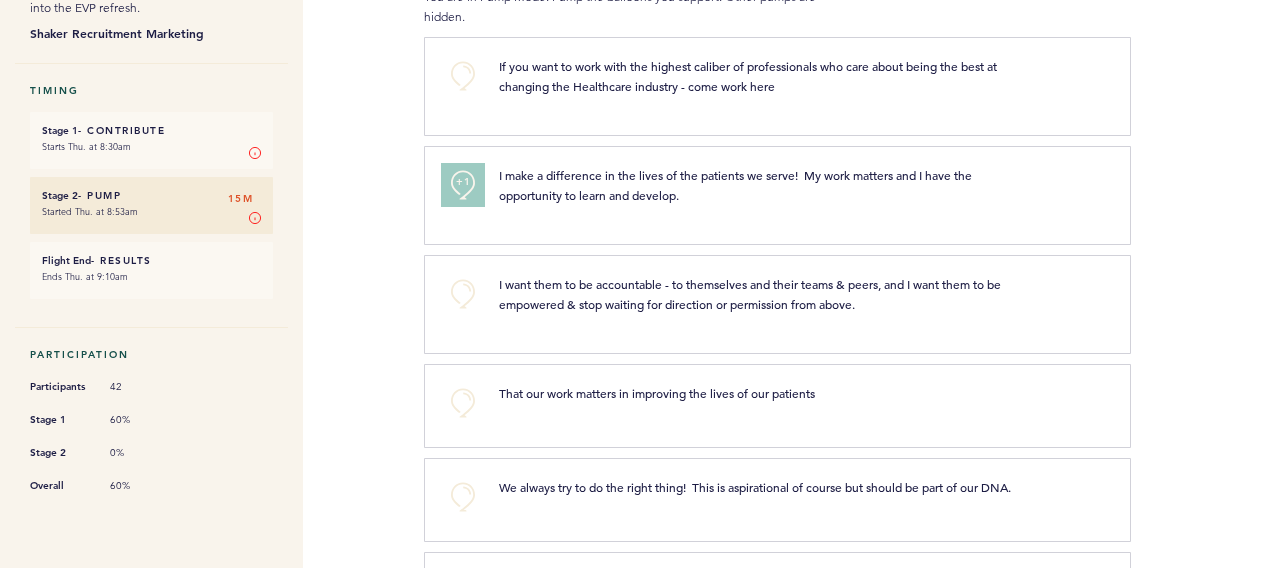scroll, scrollTop: 400, scrollLeft: 0, axis: vertical 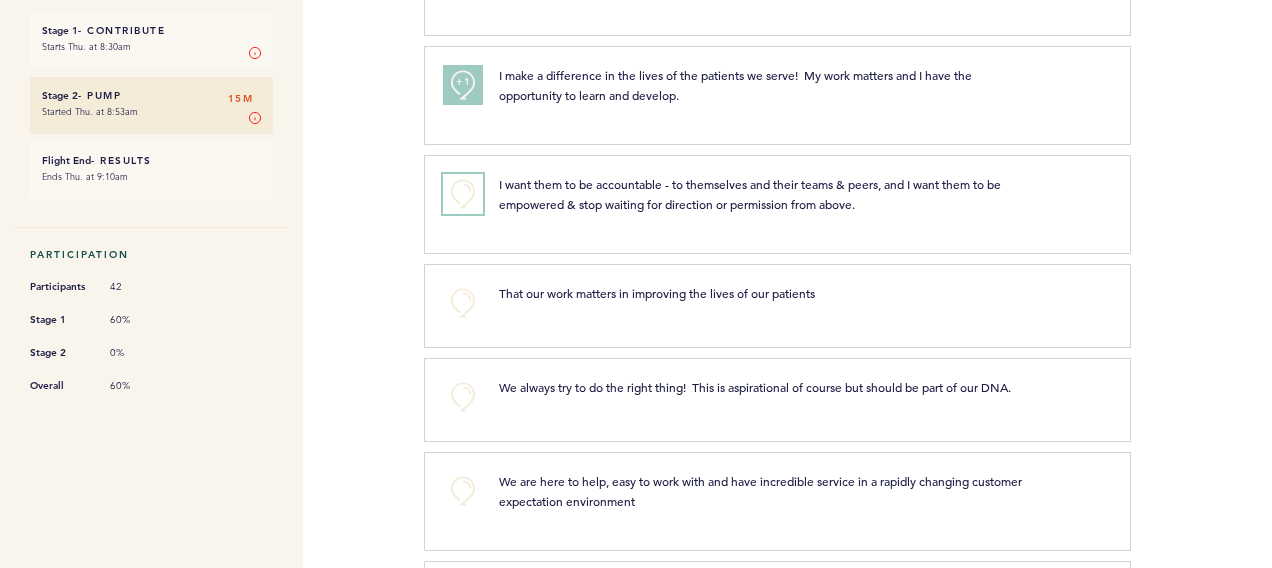 click on "+0" at bounding box center [463, 194] 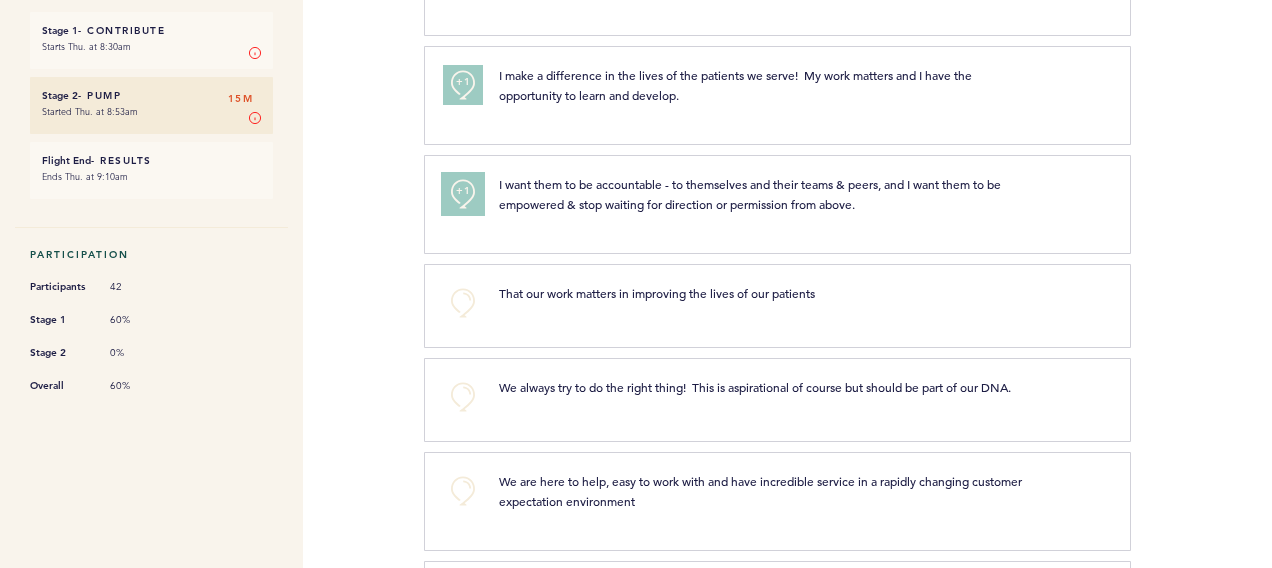 click on "+1" at bounding box center [463, 191] 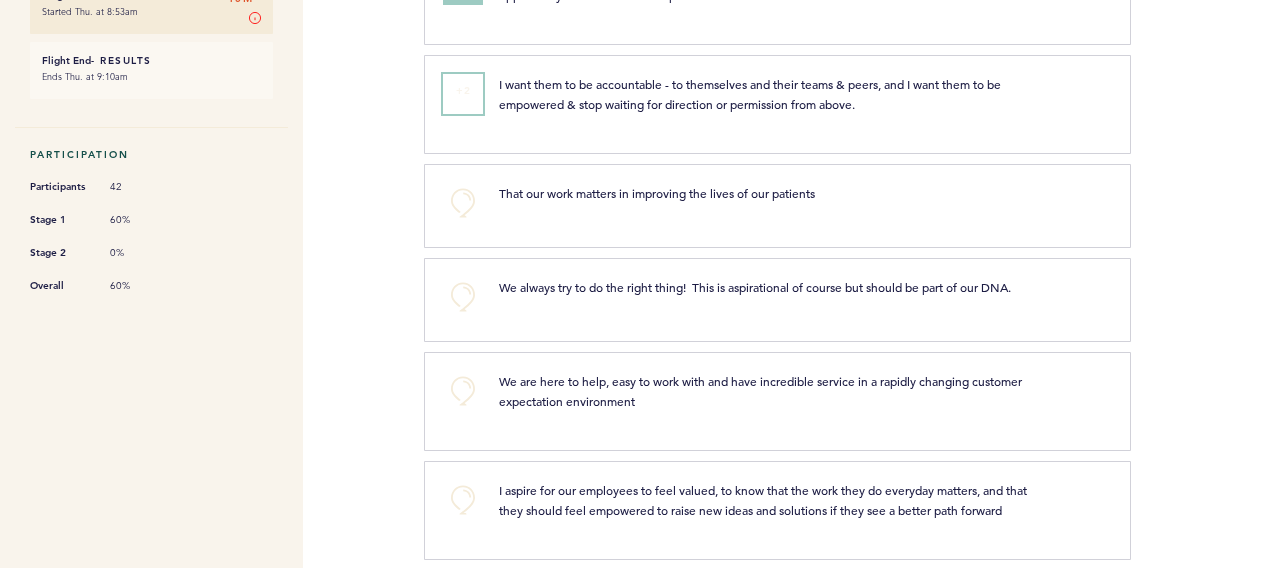 scroll, scrollTop: 400, scrollLeft: 0, axis: vertical 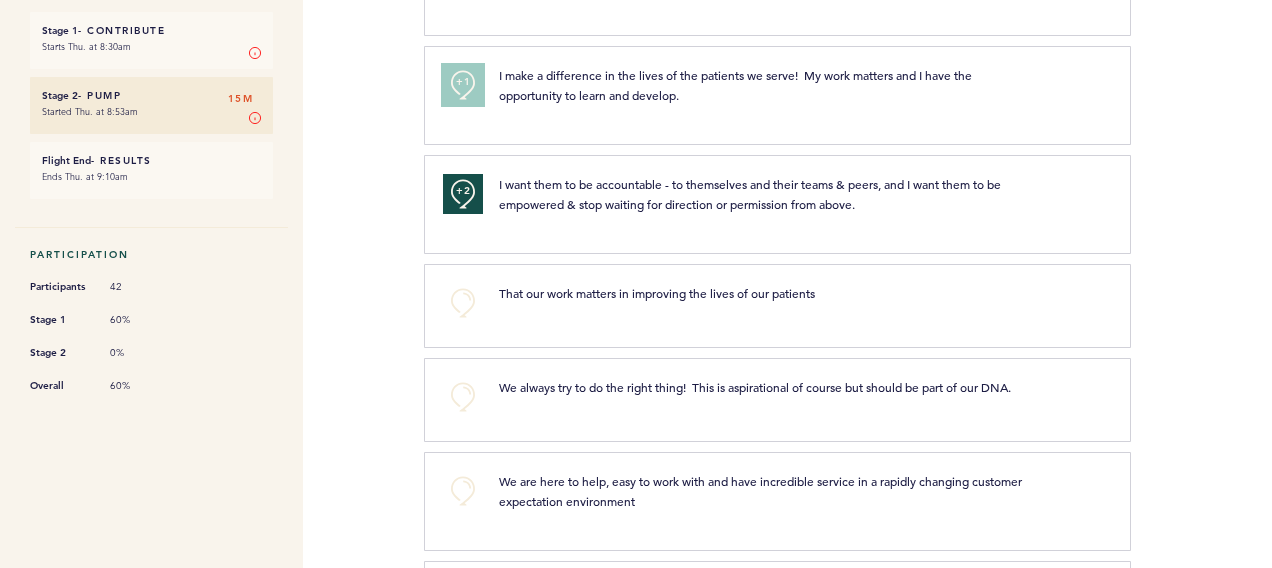 click on "+1" at bounding box center [463, 85] 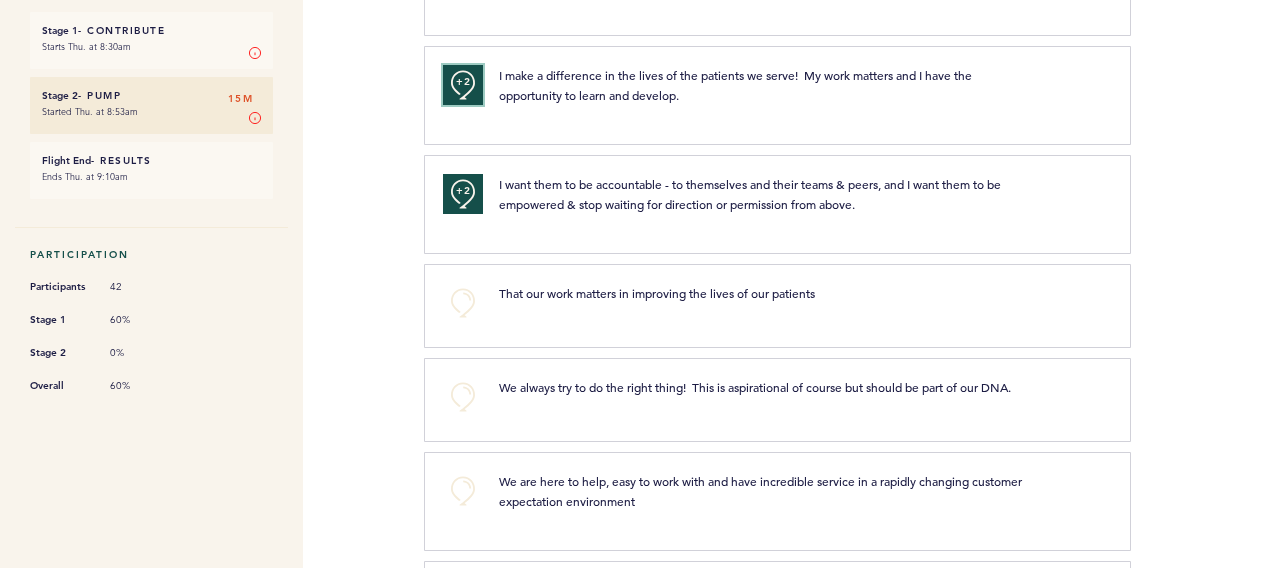 scroll, scrollTop: 600, scrollLeft: 0, axis: vertical 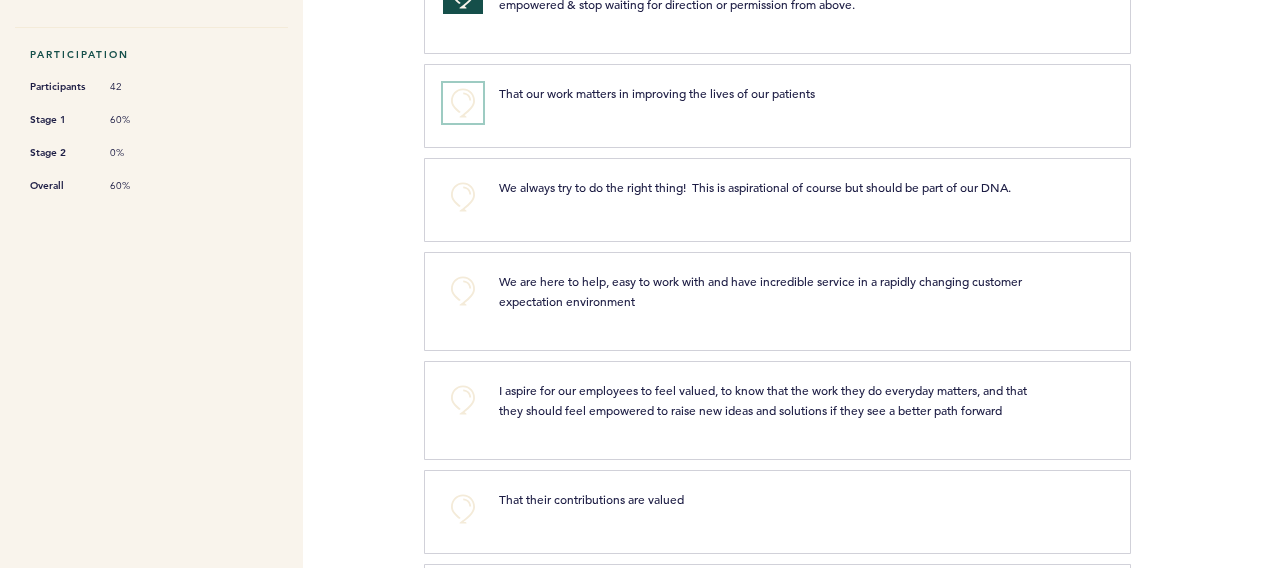 click on "+0" at bounding box center [463, 103] 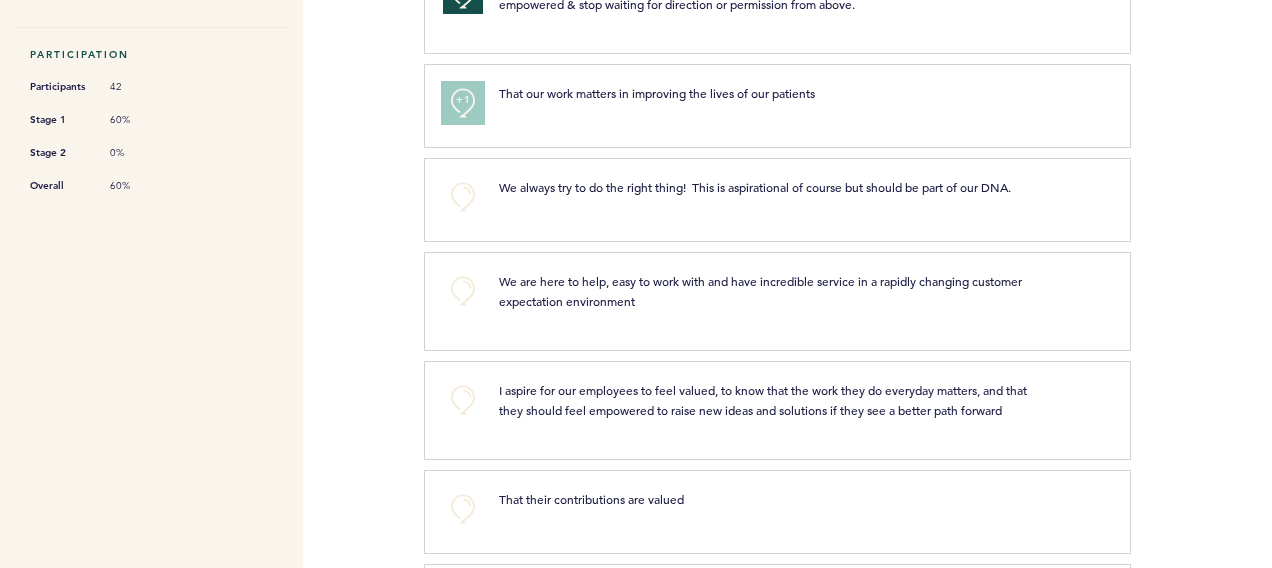 click on "+1" at bounding box center (463, 100) 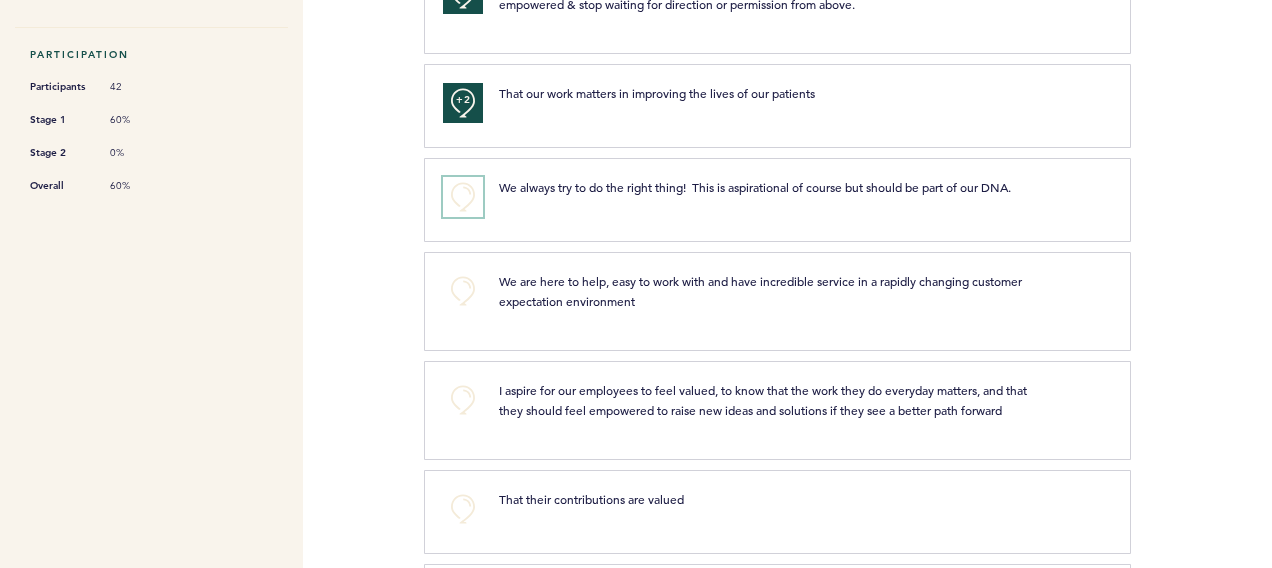 click on "+0" at bounding box center (463, 197) 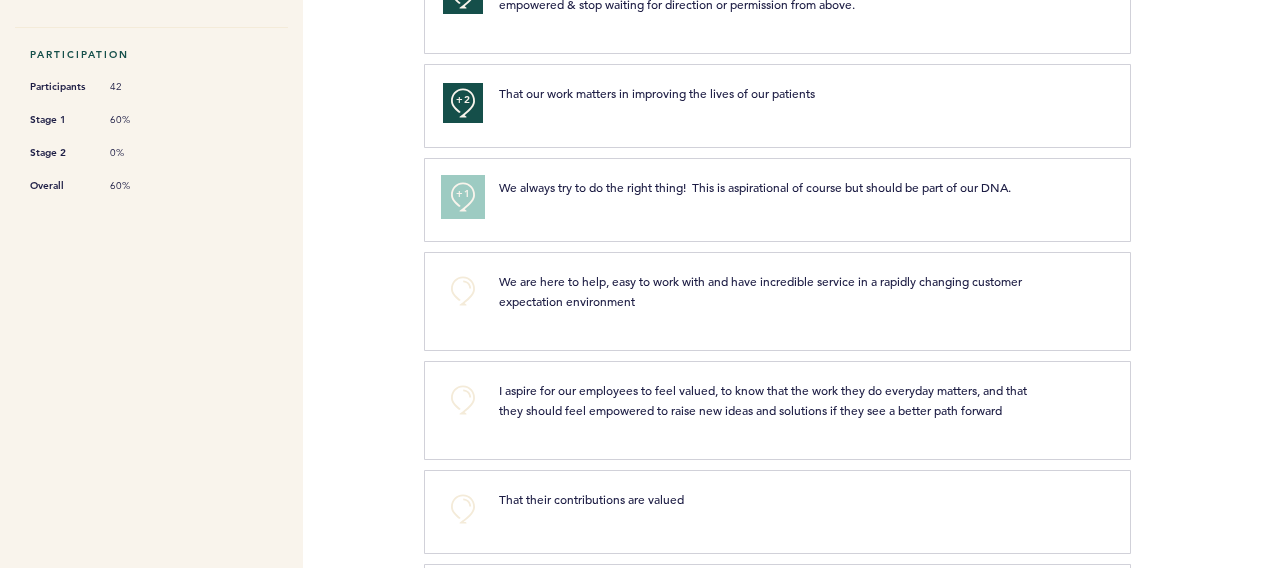 click on "+1" at bounding box center (463, 194) 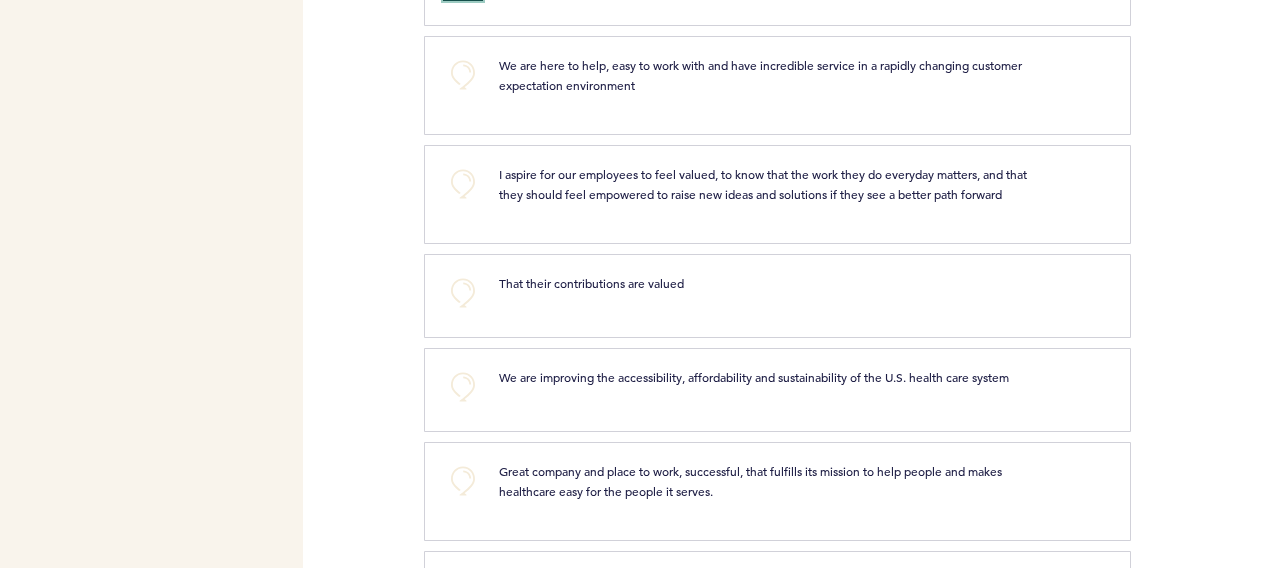 scroll, scrollTop: 900, scrollLeft: 0, axis: vertical 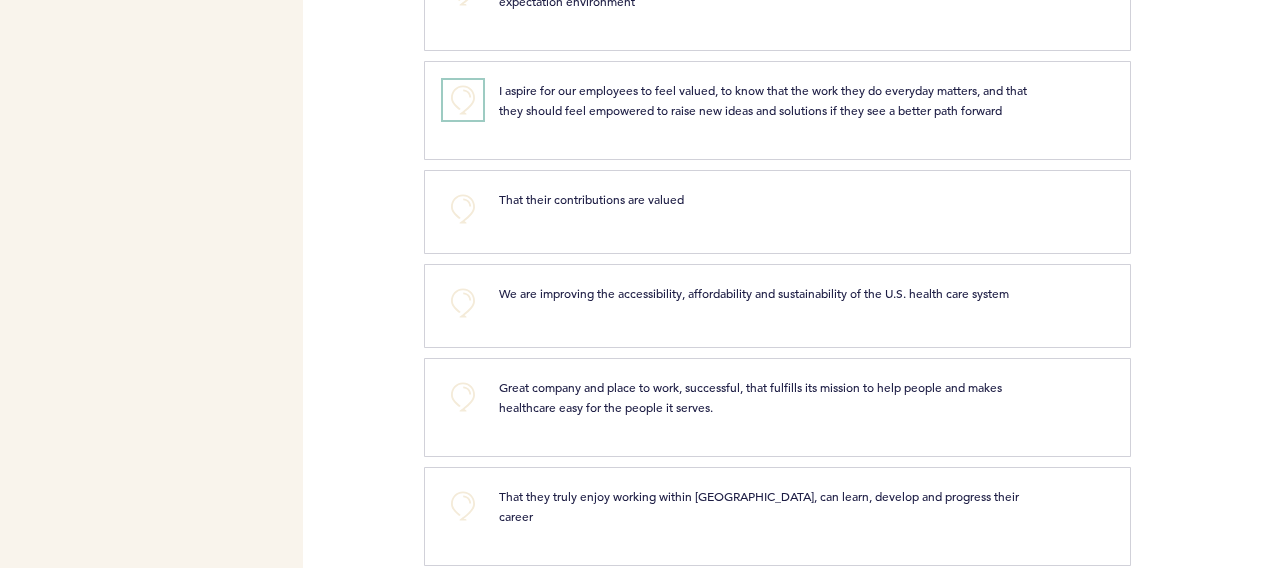click on "+0" at bounding box center (463, 100) 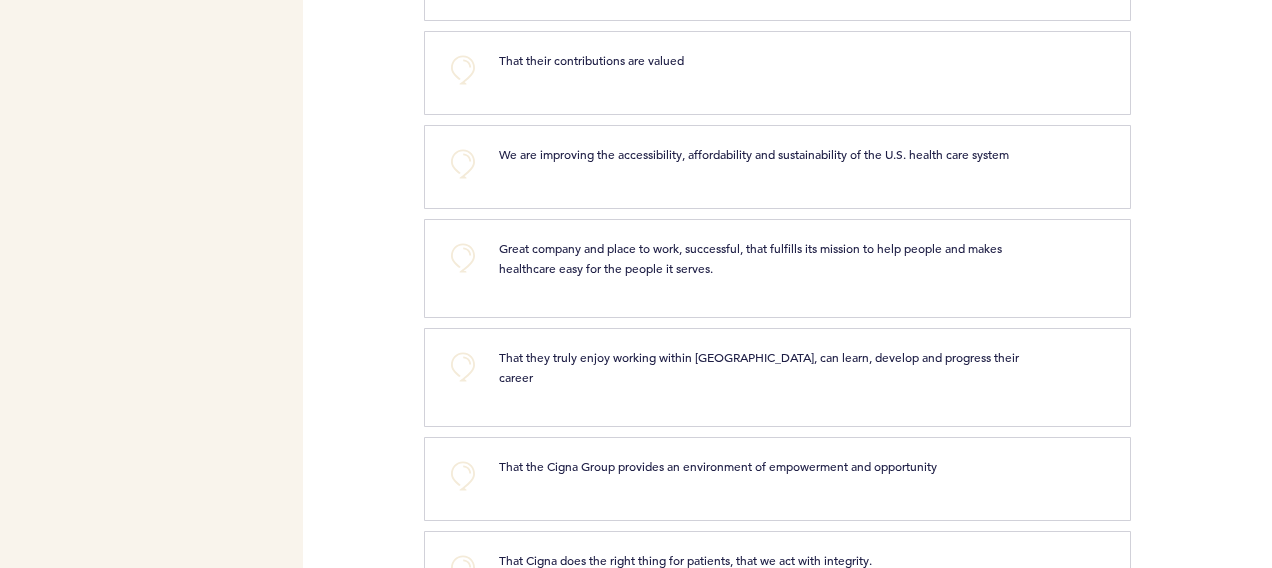 scroll, scrollTop: 1000, scrollLeft: 0, axis: vertical 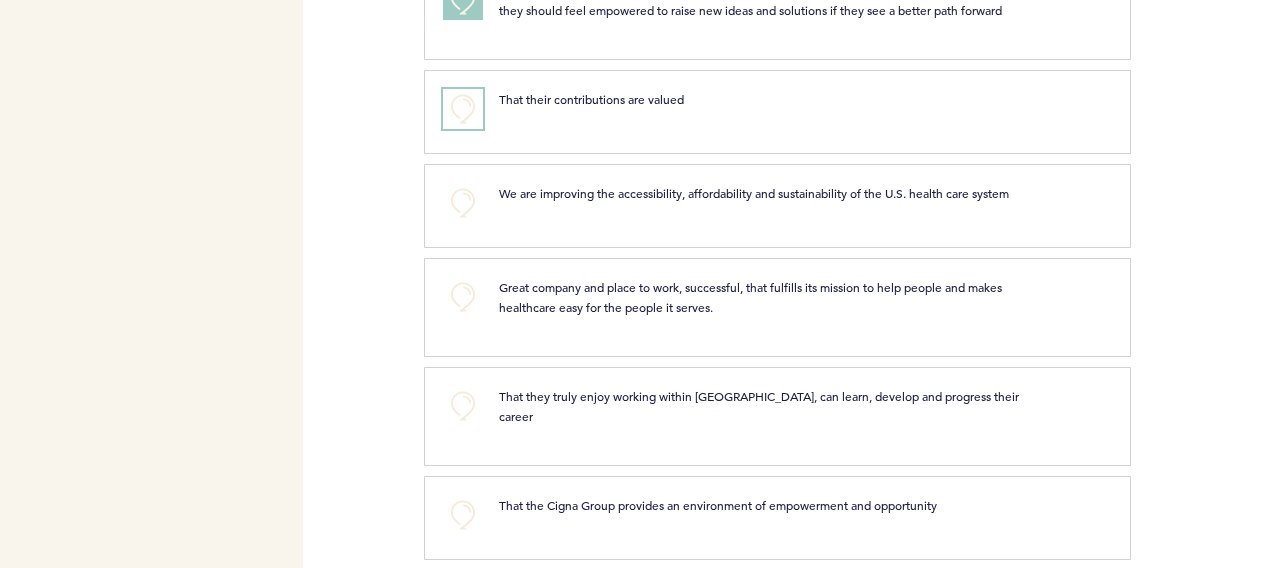 click on "+0" at bounding box center [463, 109] 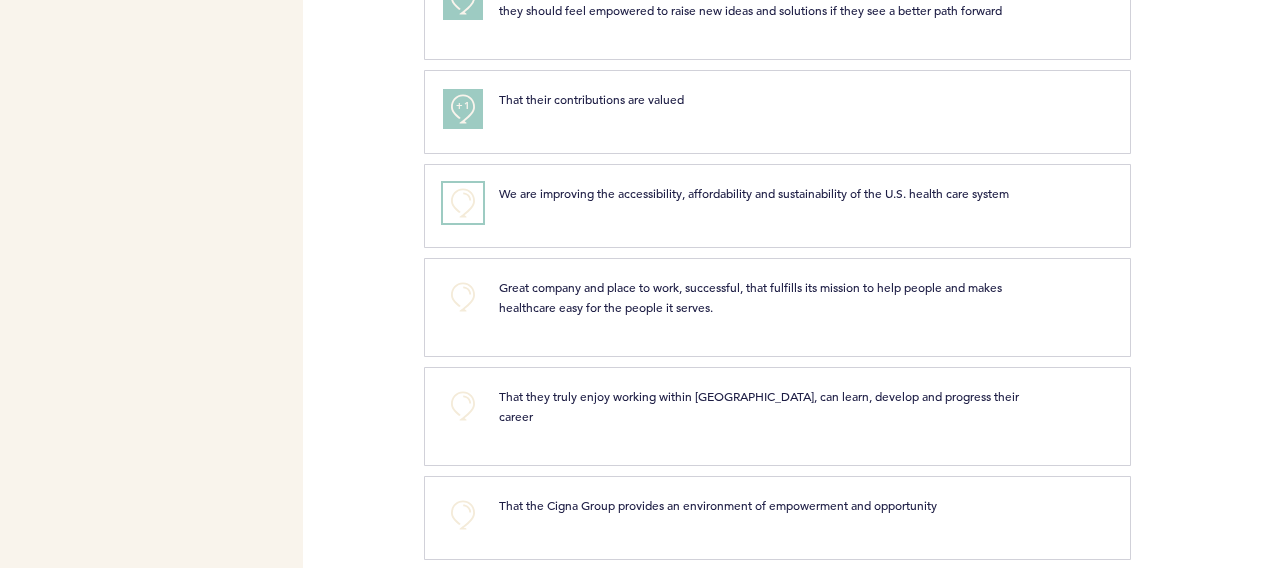 click on "+0" at bounding box center [463, 203] 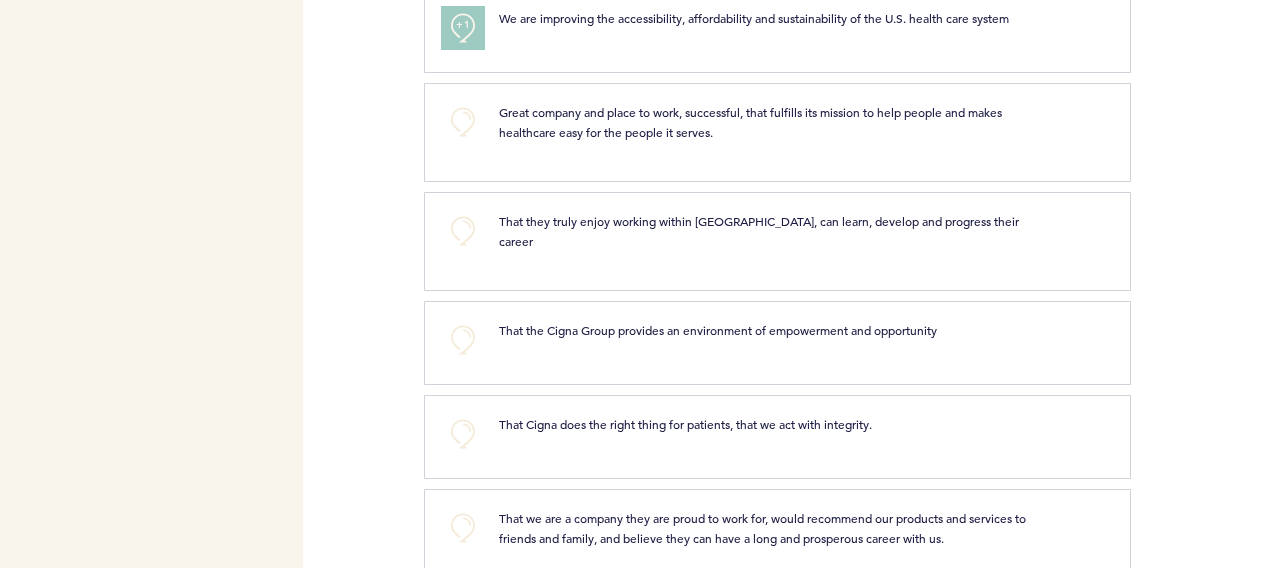 scroll, scrollTop: 1200, scrollLeft: 0, axis: vertical 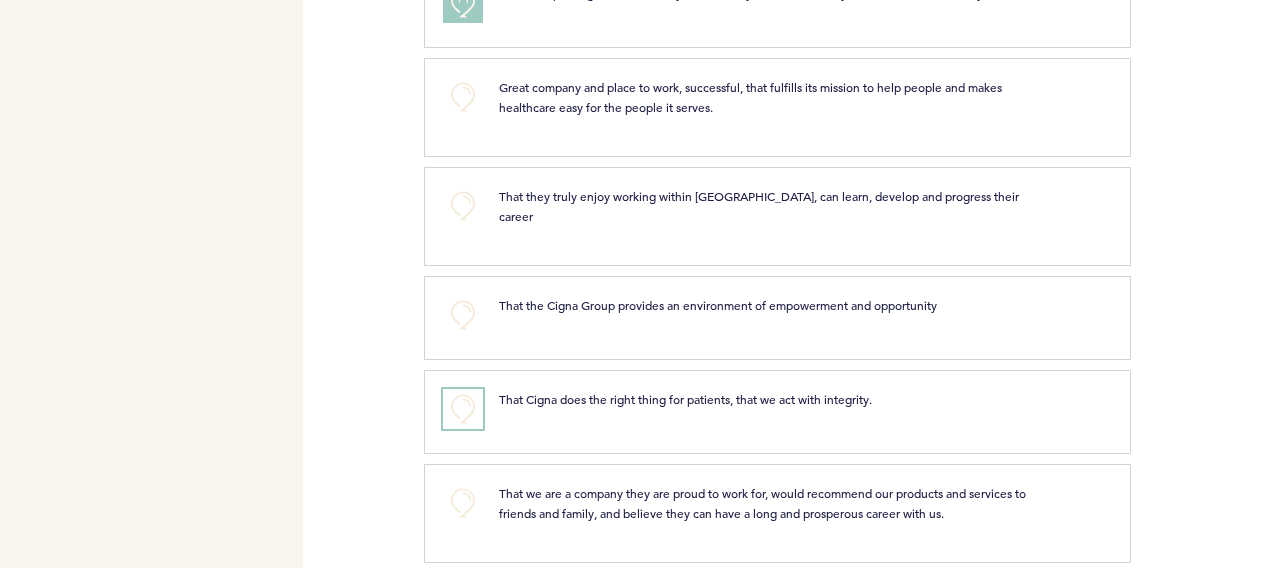 click on "+0" at bounding box center (463, 409) 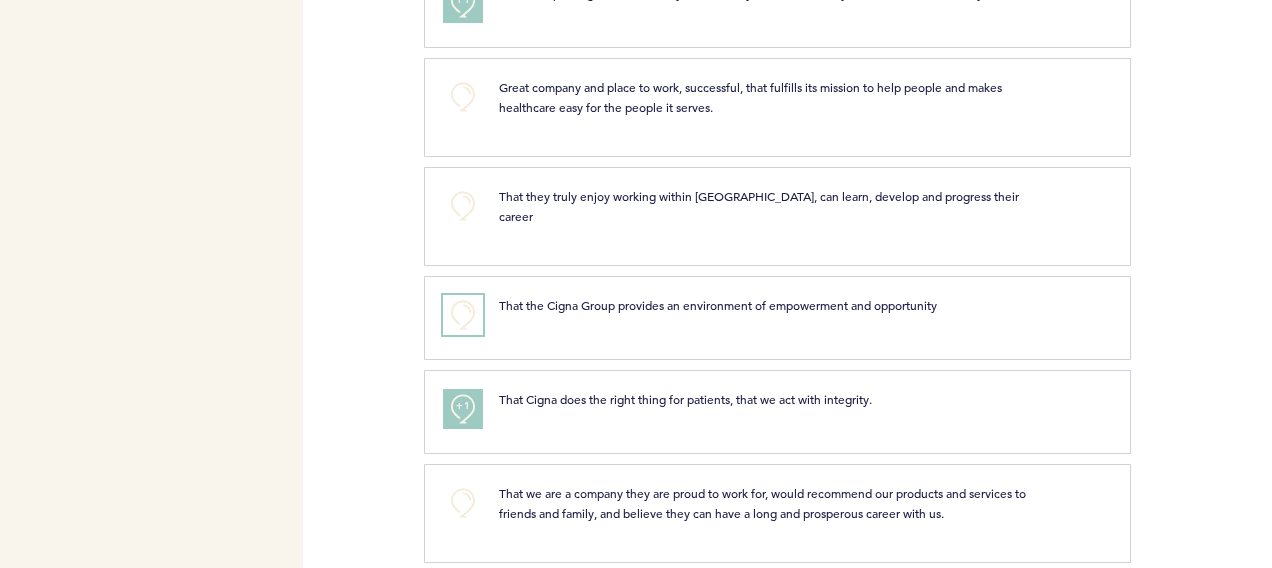 click on "+0" at bounding box center (463, 315) 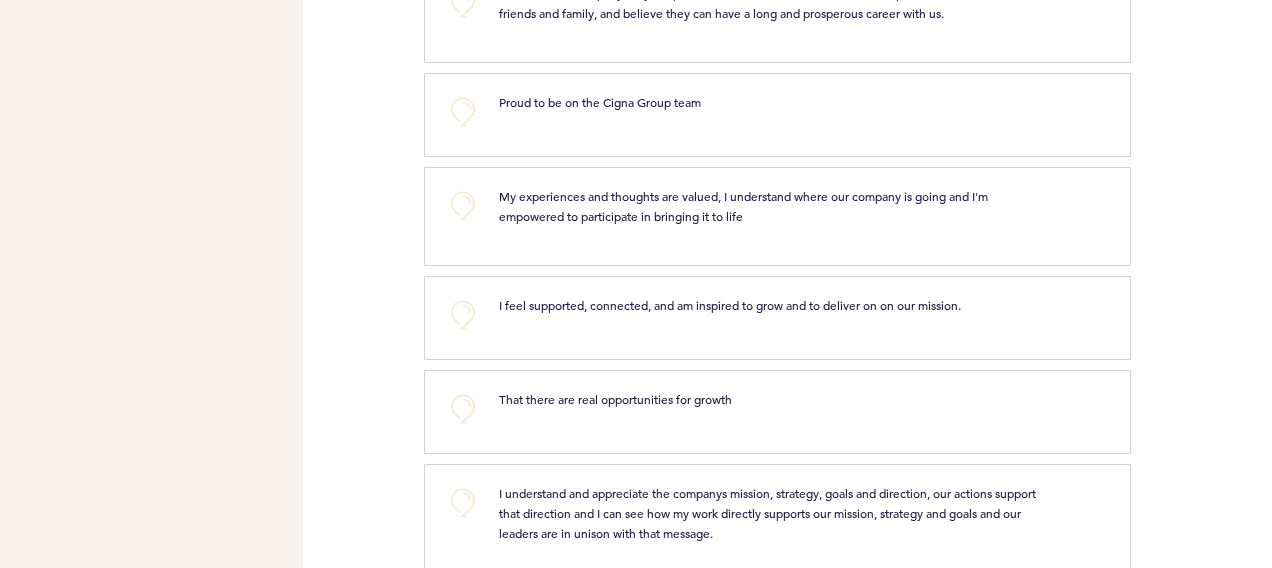 scroll, scrollTop: 1800, scrollLeft: 0, axis: vertical 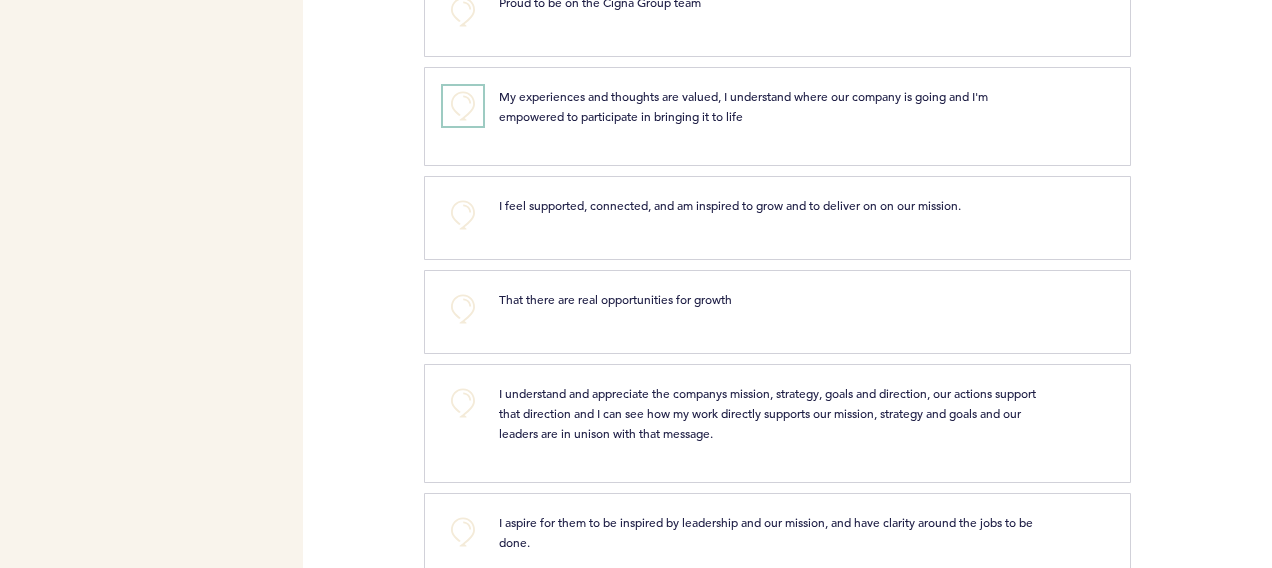 click on "+0" at bounding box center [463, 106] 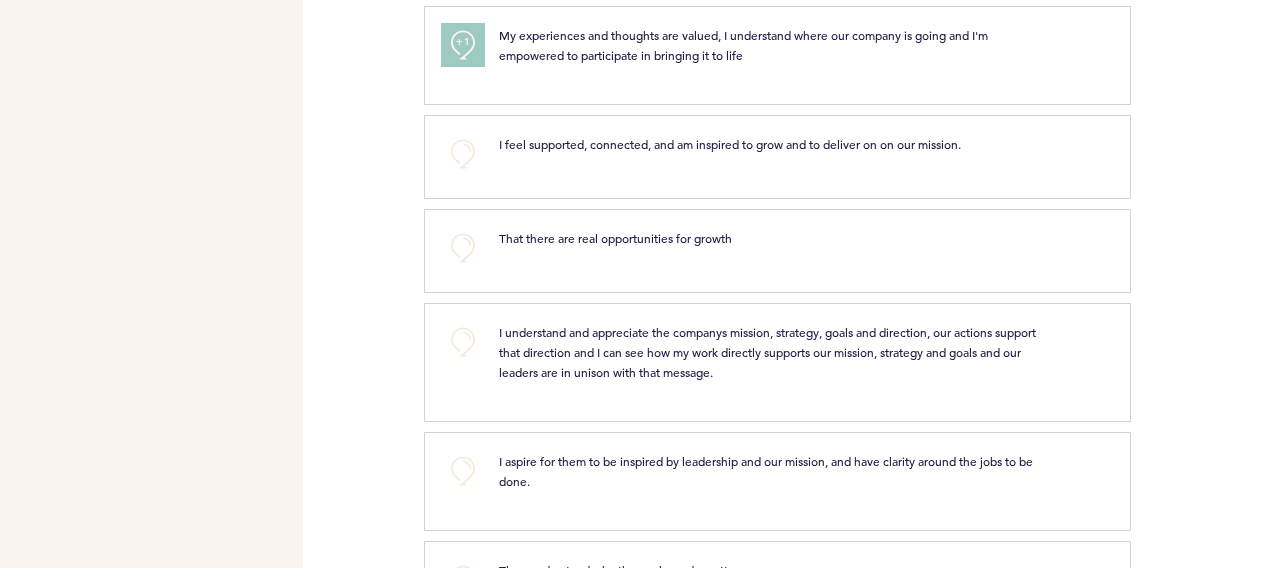 scroll, scrollTop: 1900, scrollLeft: 0, axis: vertical 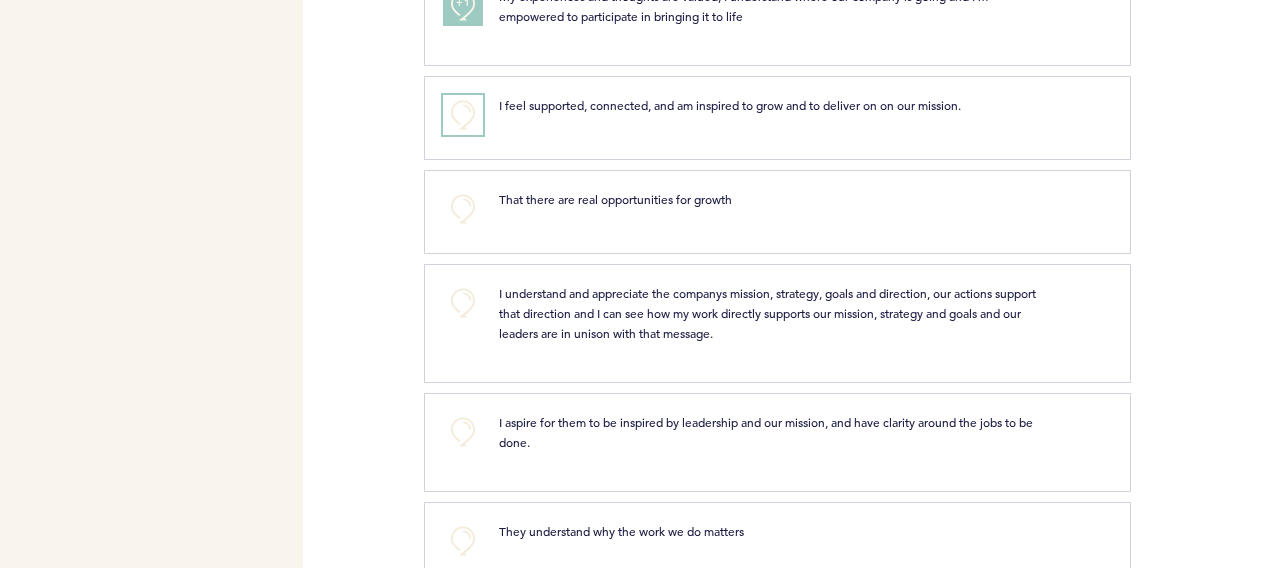 click on "+0" at bounding box center [463, 115] 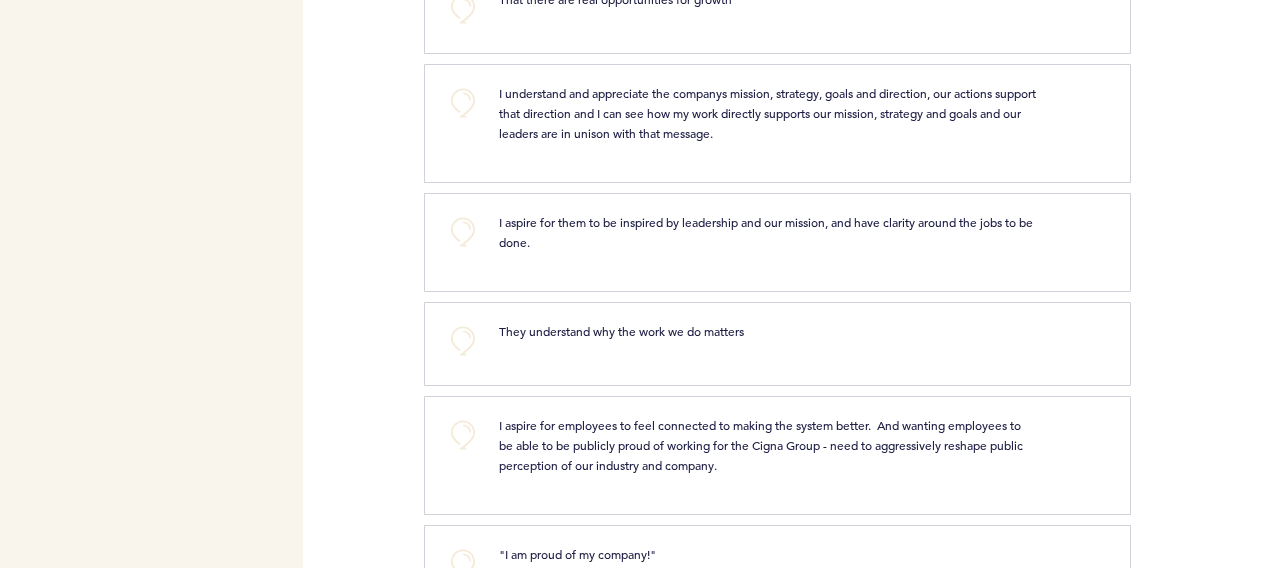 scroll, scrollTop: 2300, scrollLeft: 0, axis: vertical 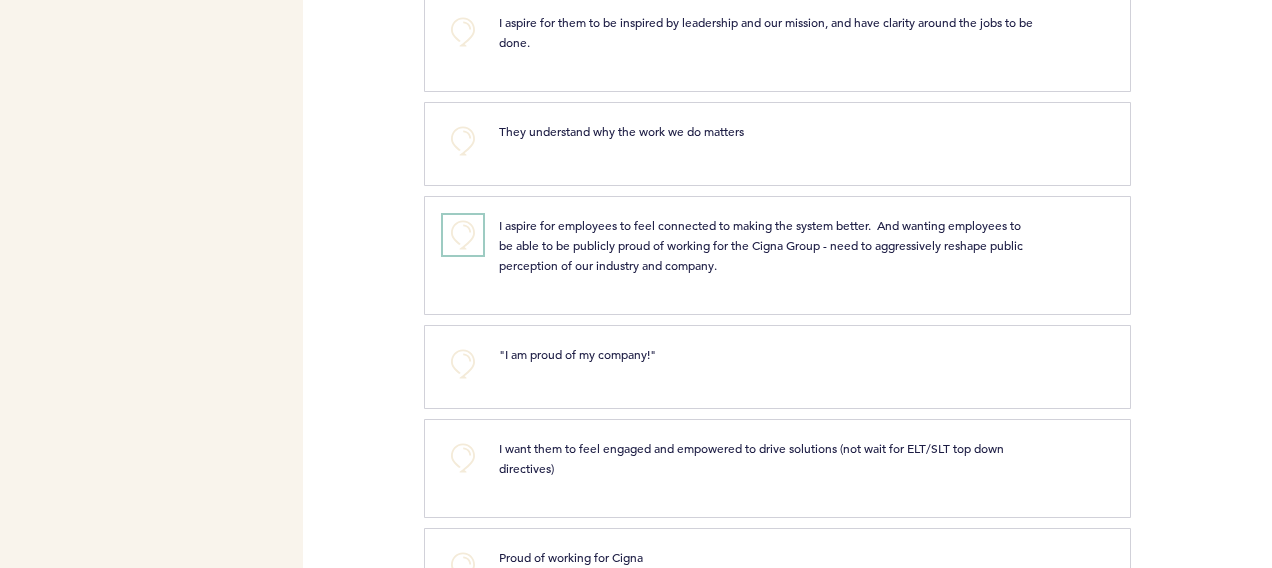 click on "+0" at bounding box center [463, 235] 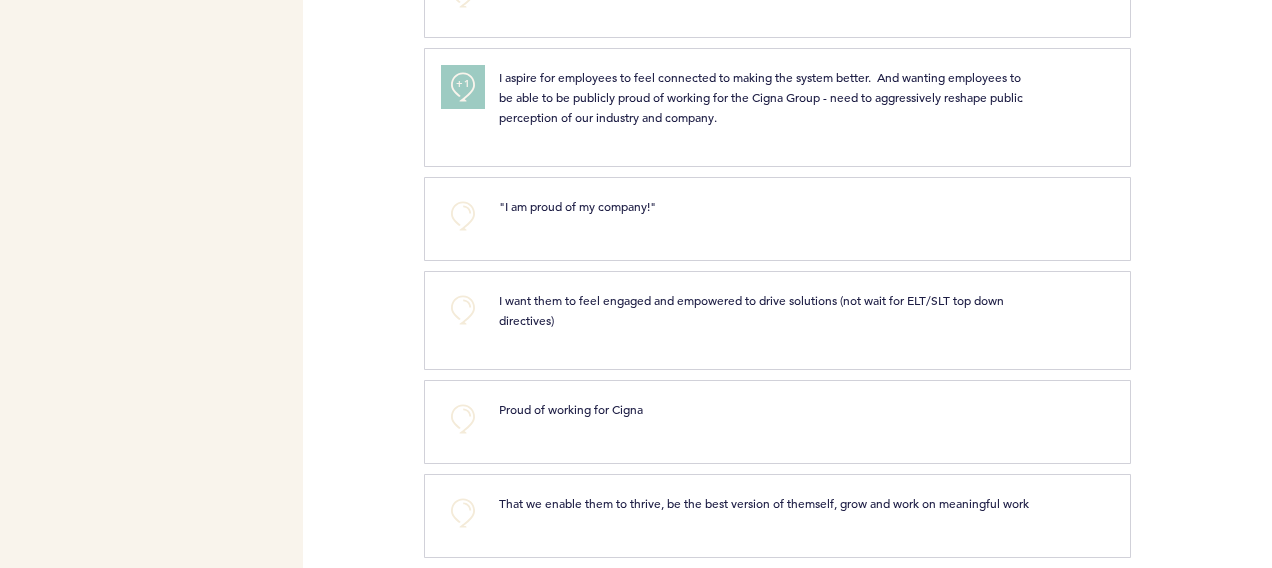 scroll, scrollTop: 2467, scrollLeft: 0, axis: vertical 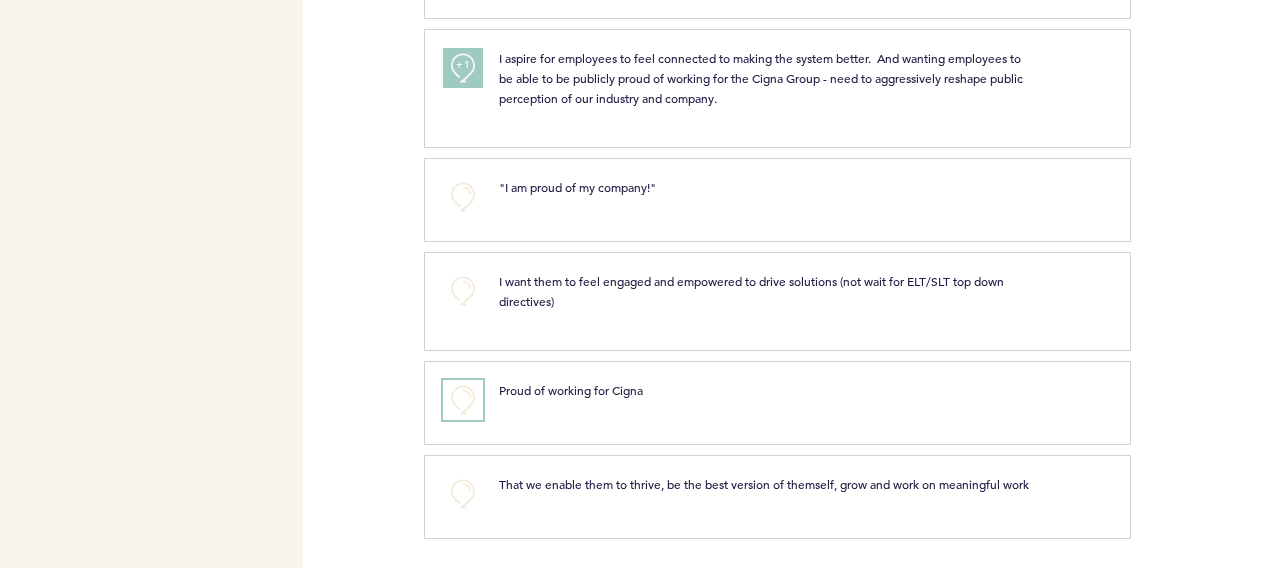 click on "+0" at bounding box center [463, 400] 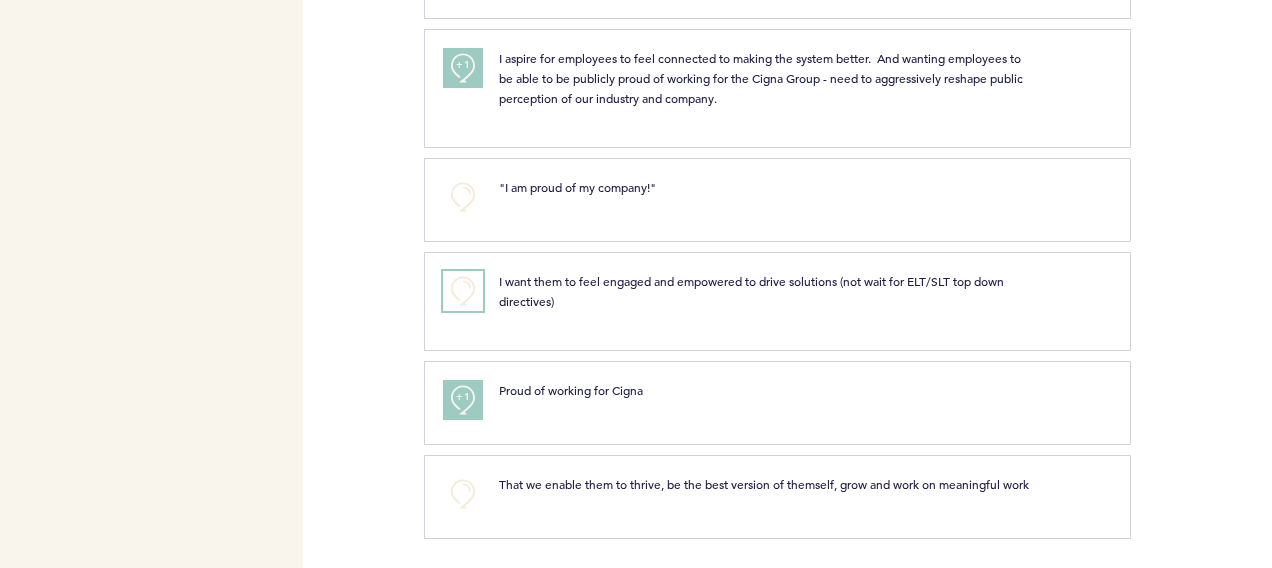 click on "+0" at bounding box center (463, 291) 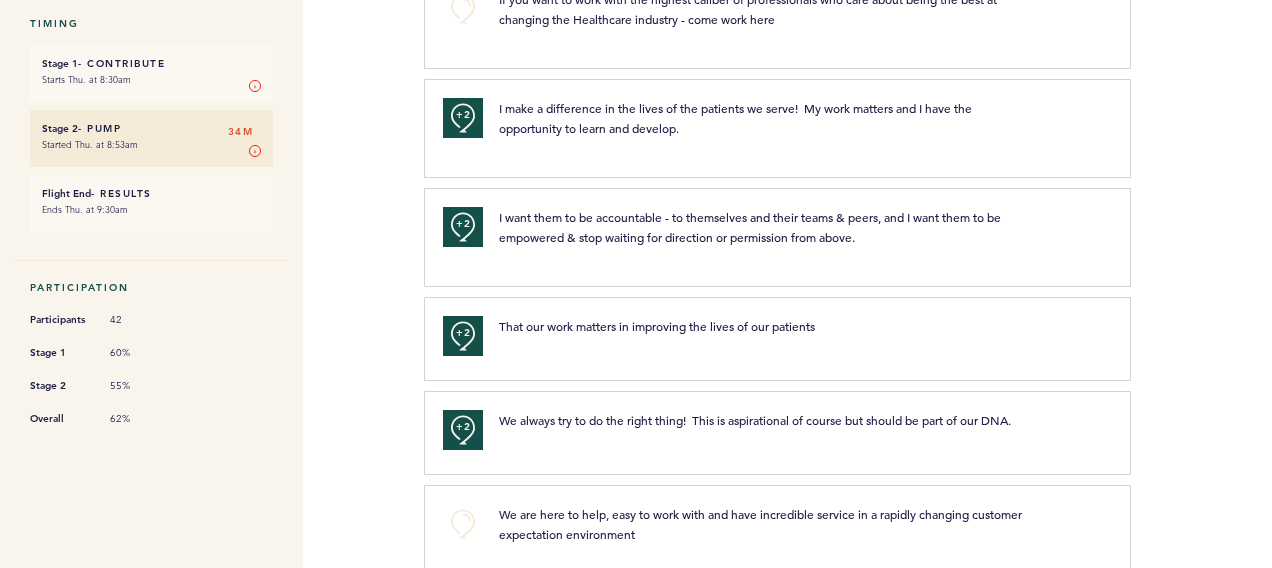 scroll, scrollTop: 0, scrollLeft: 0, axis: both 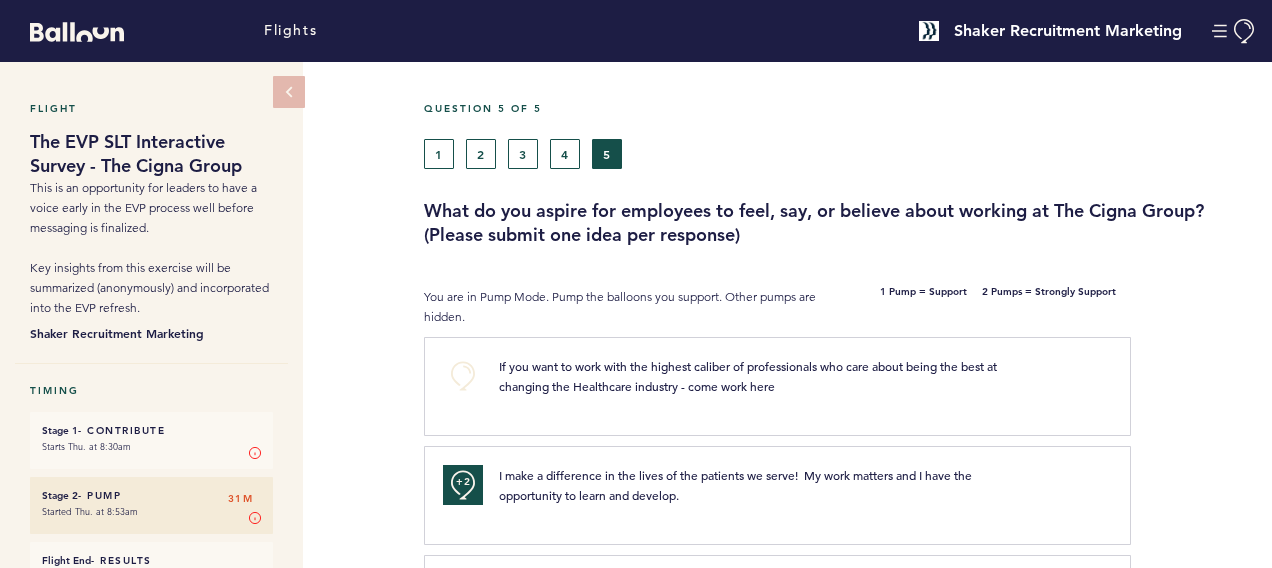 click on "1   2   3   4   5" at bounding box center (732, 154) 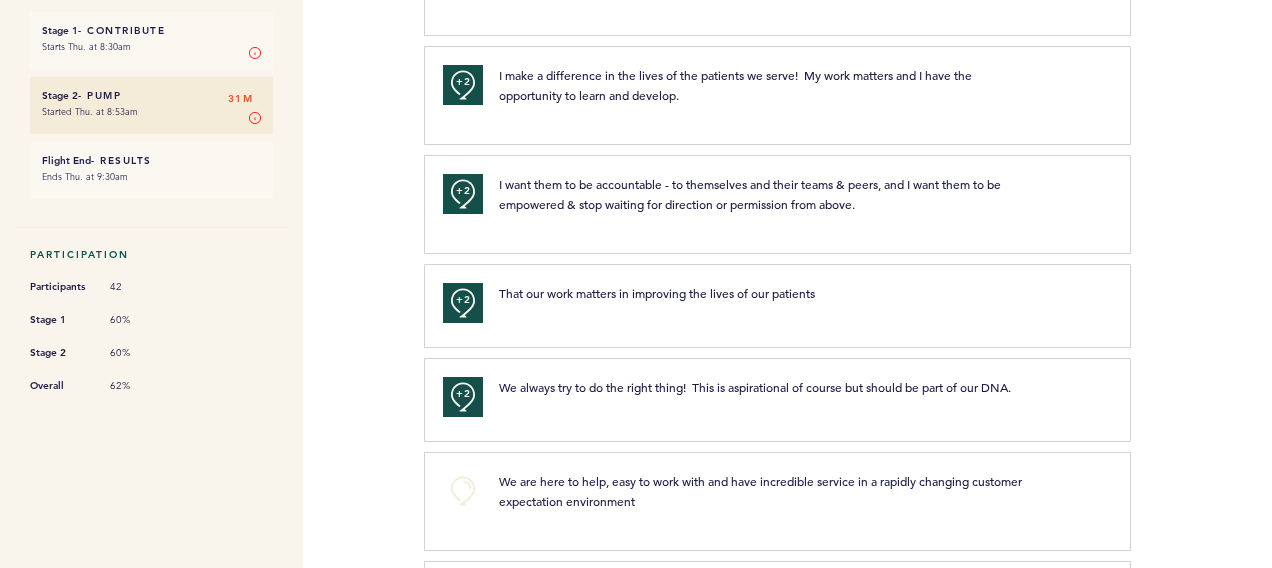 scroll, scrollTop: 300, scrollLeft: 0, axis: vertical 